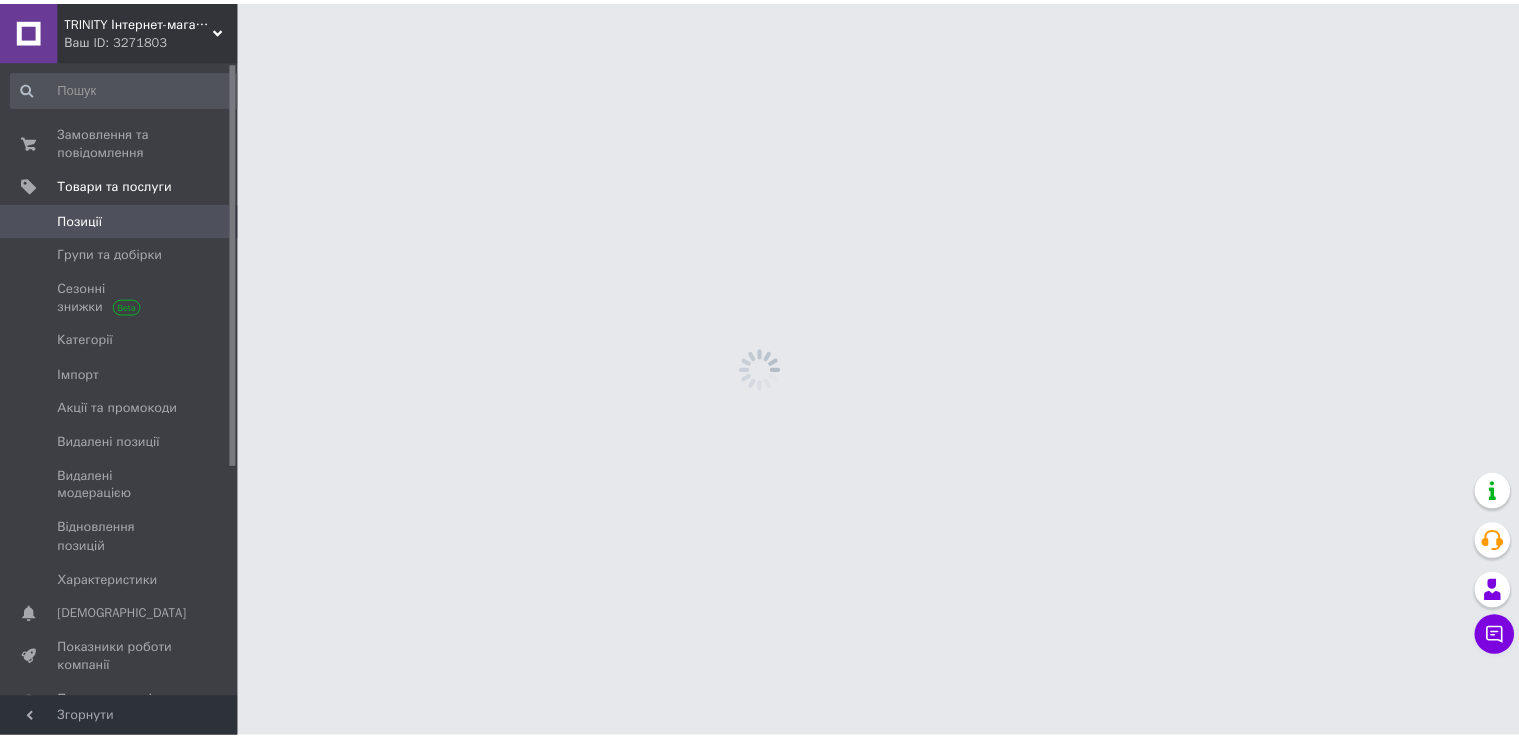 scroll, scrollTop: 0, scrollLeft: 0, axis: both 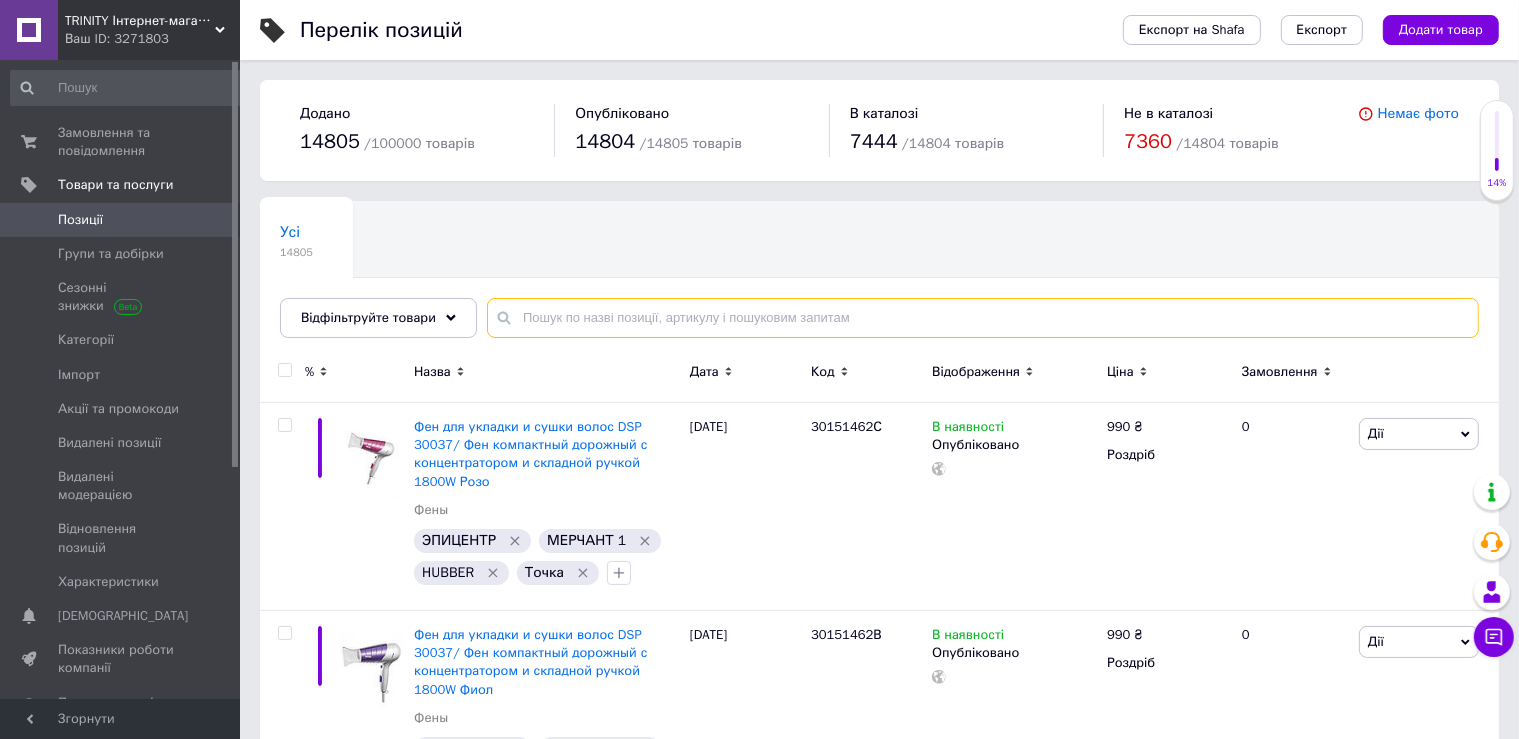 click at bounding box center [983, 318] 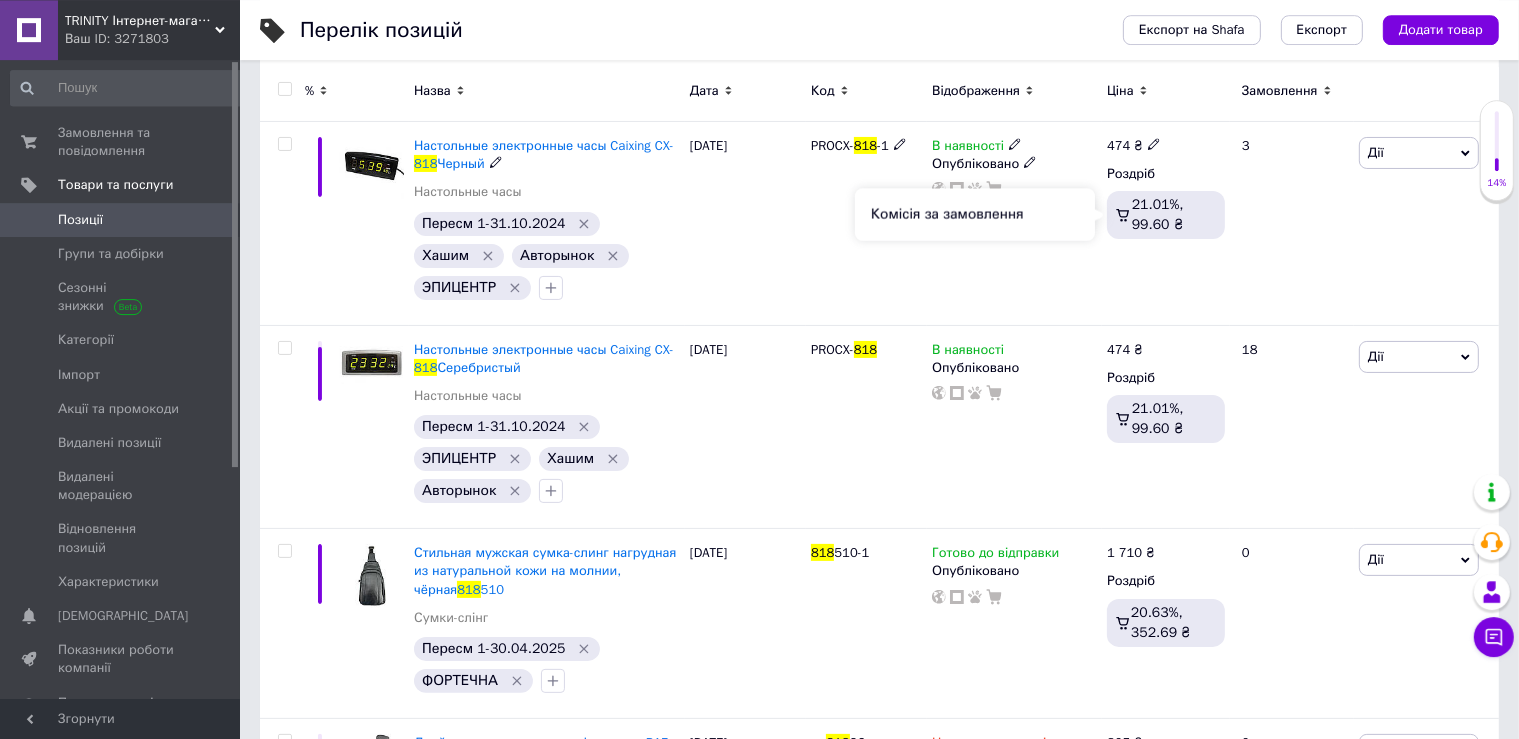 scroll, scrollTop: 316, scrollLeft: 0, axis: vertical 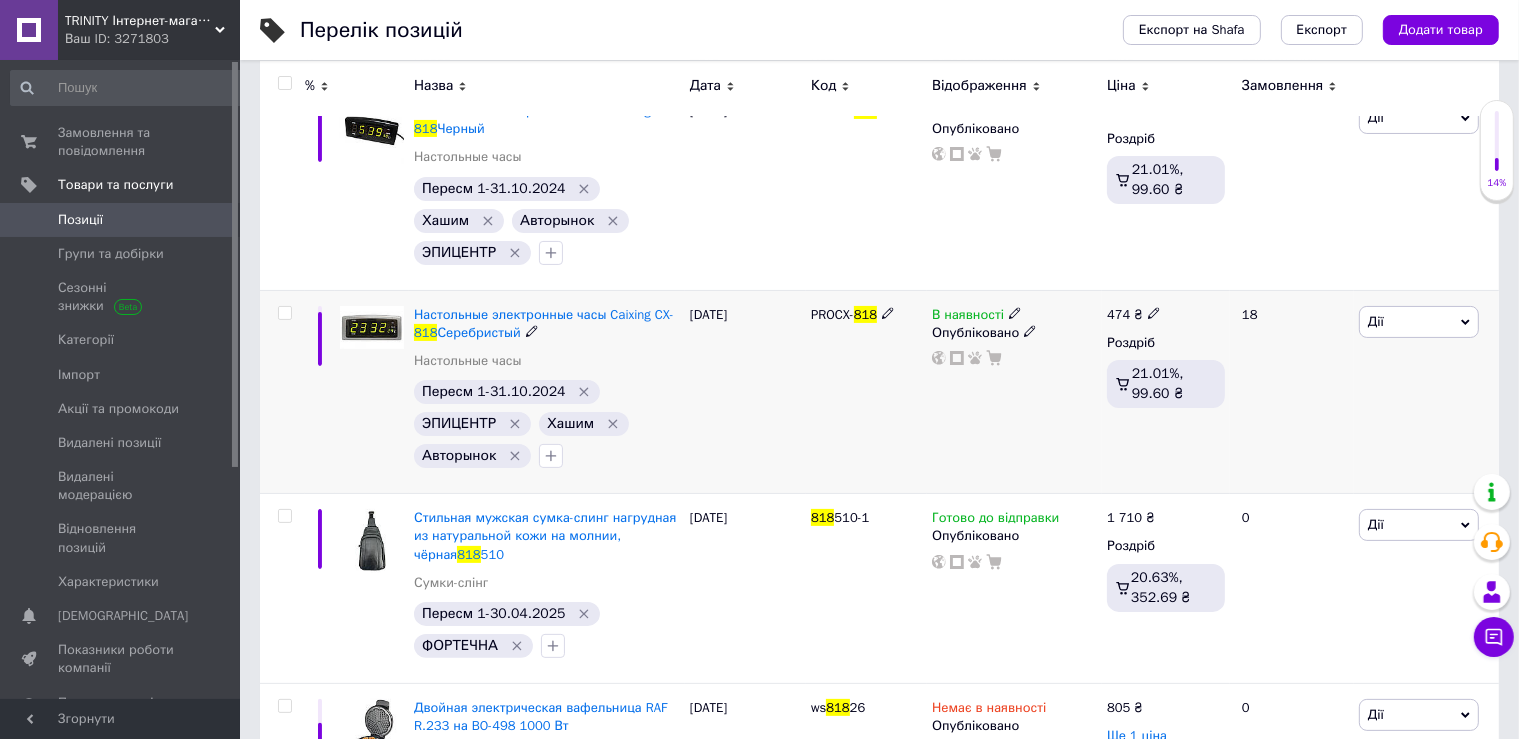 drag, startPoint x: 414, startPoint y: 305, endPoint x: 559, endPoint y: 339, distance: 148.93288 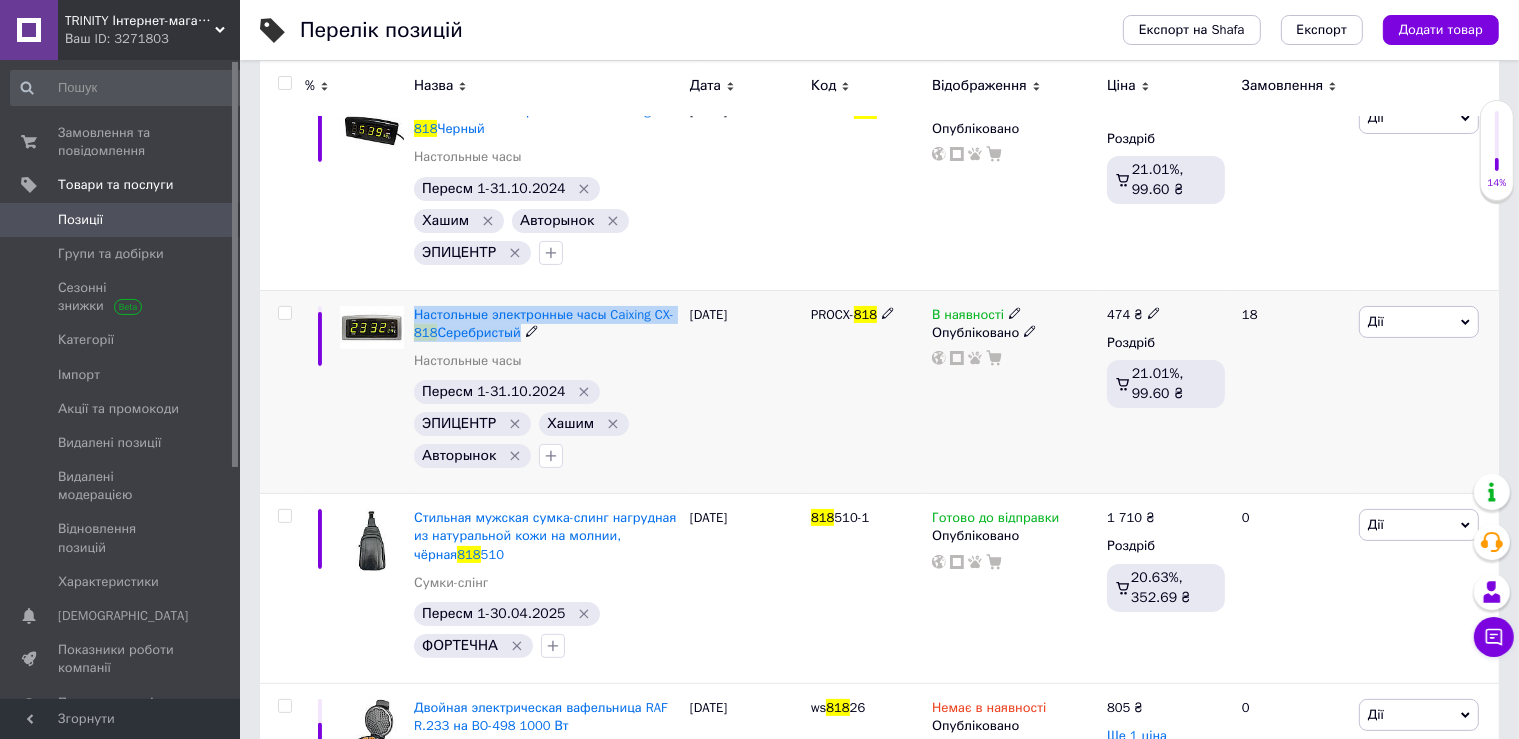 drag, startPoint x: 413, startPoint y: 302, endPoint x: 546, endPoint y: 334, distance: 136.79547 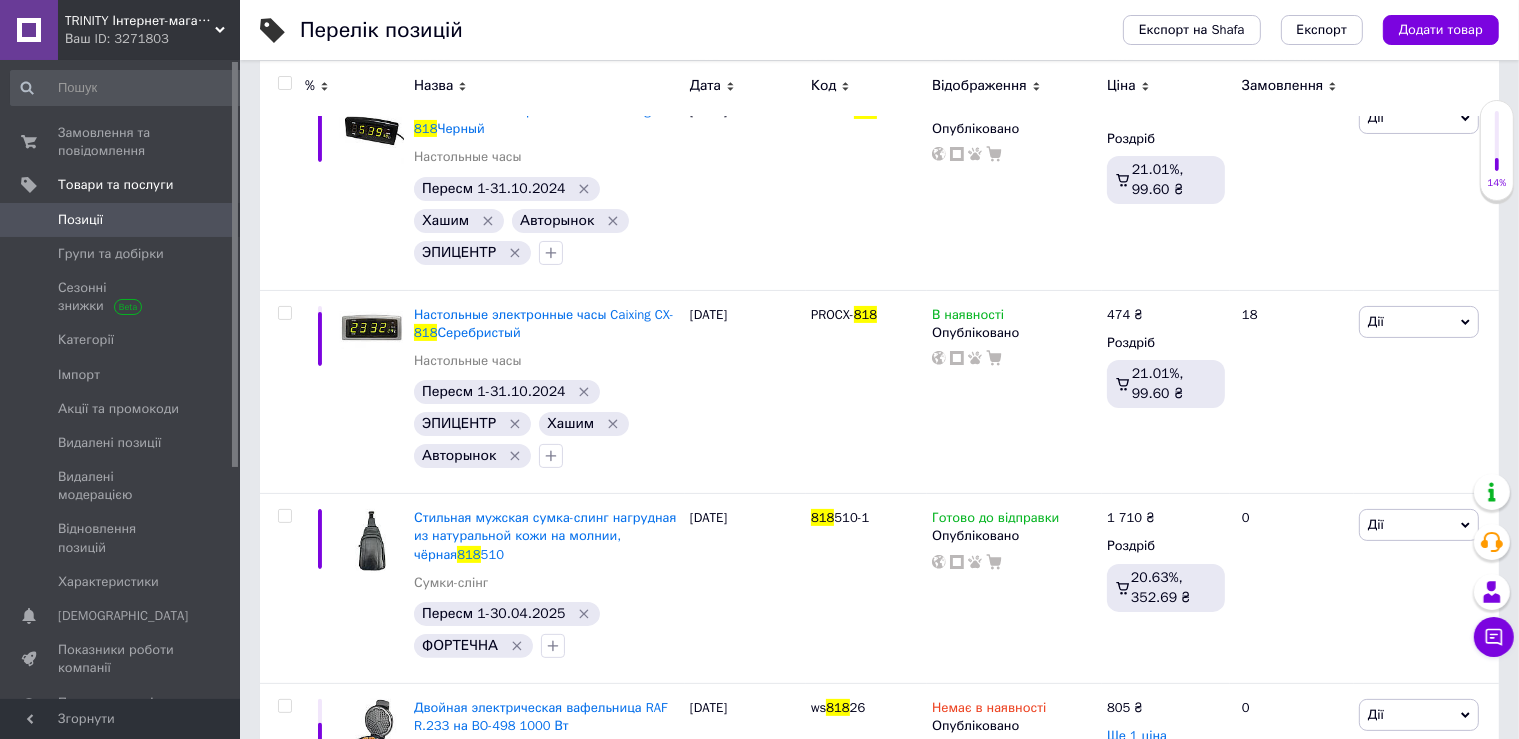 click on "TRINITY Інтернет-магазин [DOMAIN_NAME]" at bounding box center (140, 21) 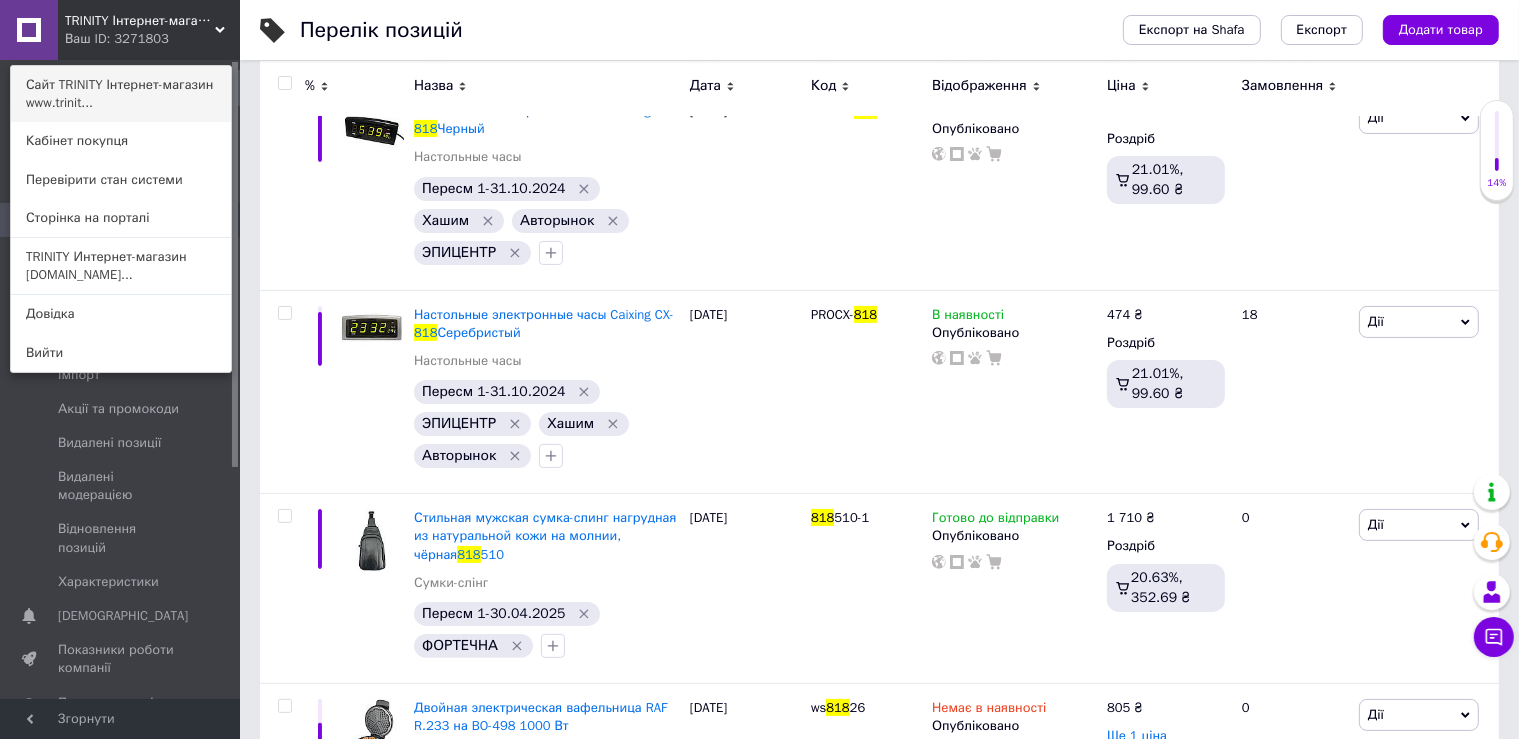 click on "Сайт TRINITY Інтернет-магазин www.trinit..." at bounding box center [121, 94] 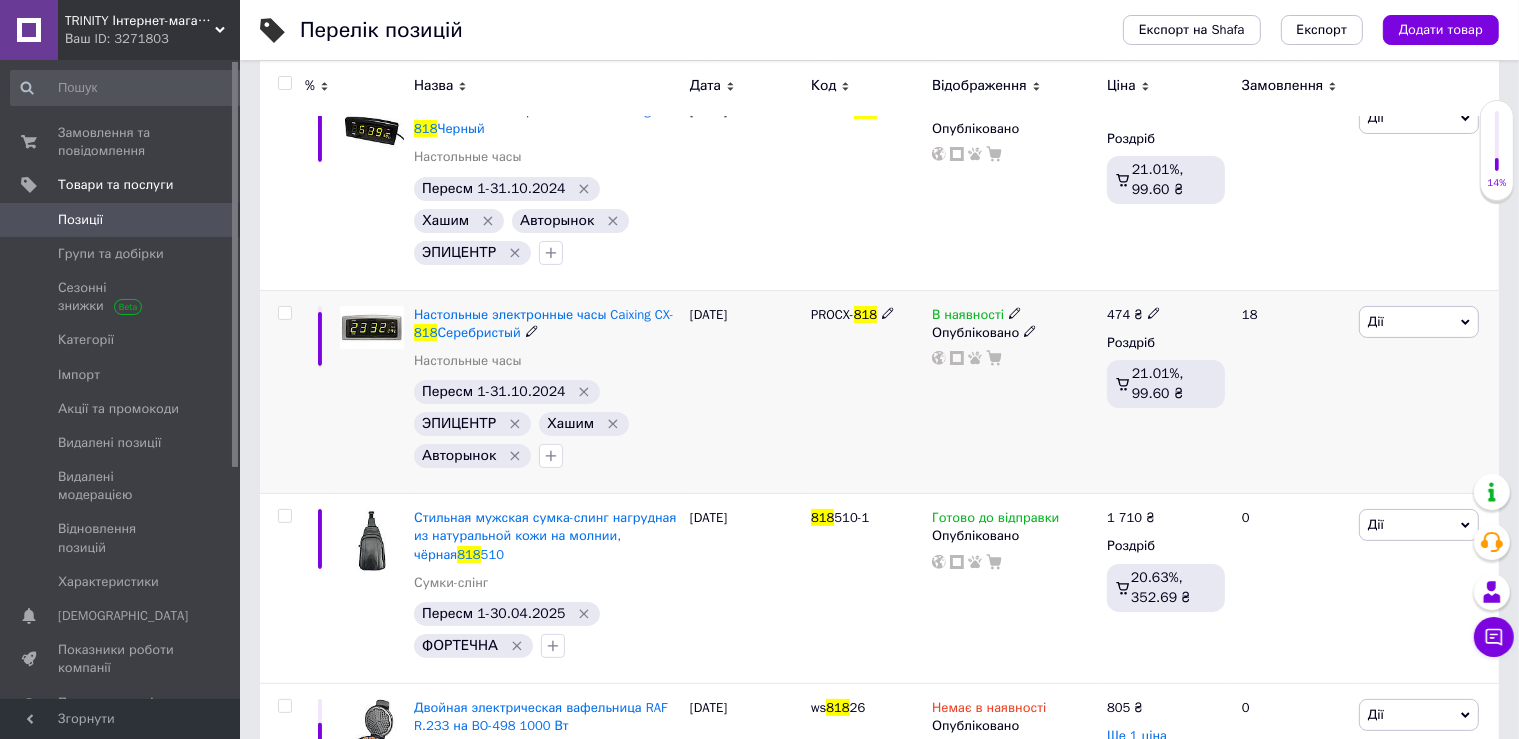 click on "PROCX-" at bounding box center (832, 314) 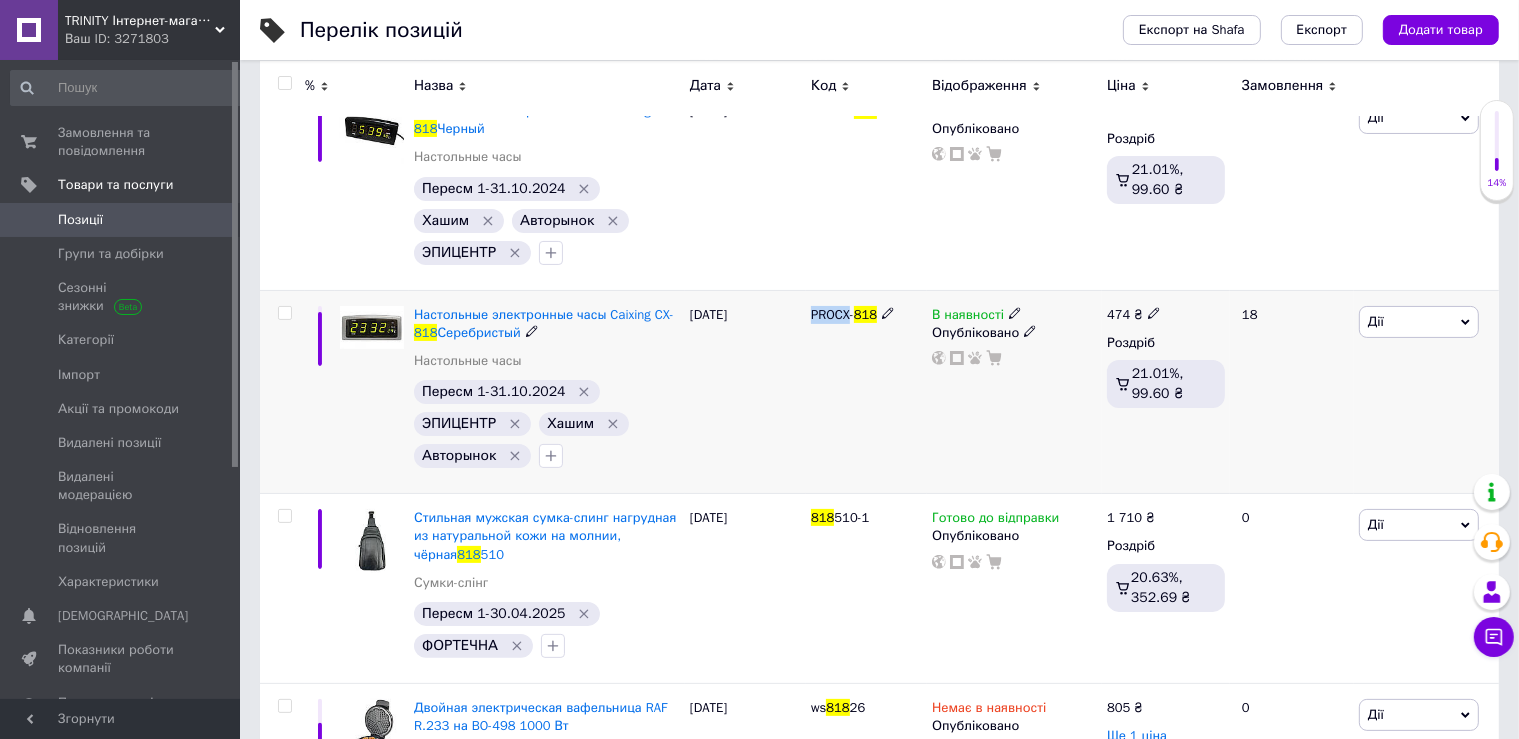 click on "PROCX-" at bounding box center [832, 314] 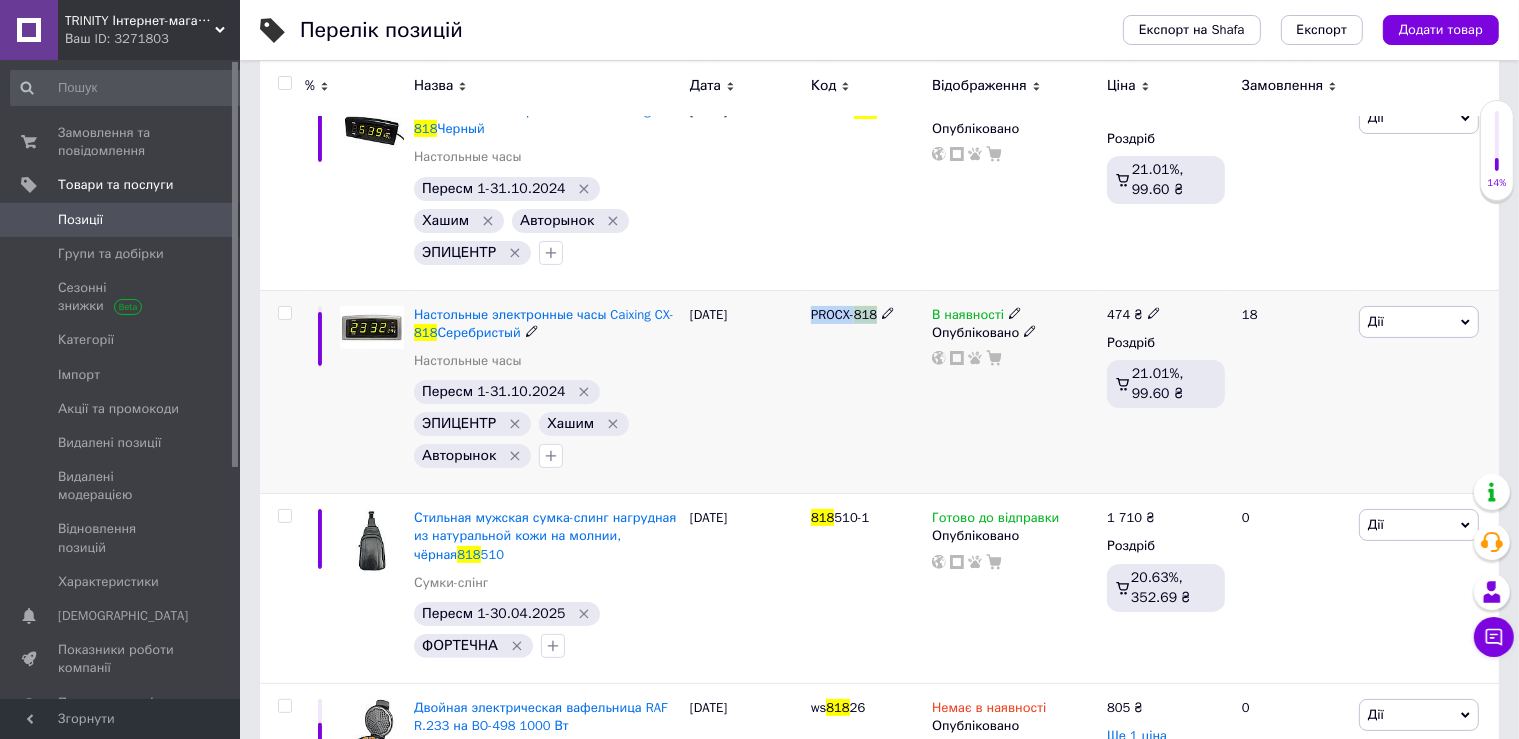 click on "PROCX-" at bounding box center (832, 314) 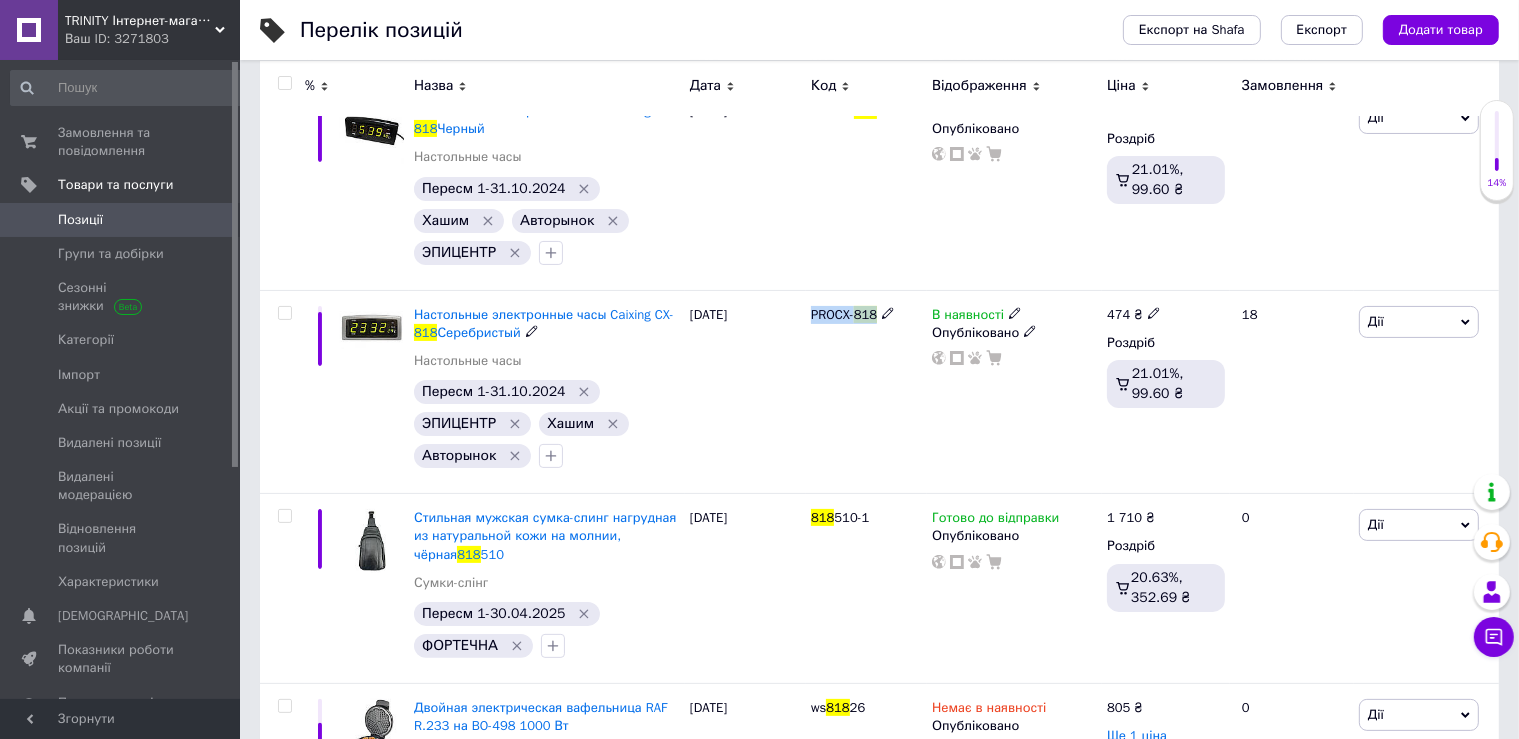 copy on "PROCX- 818" 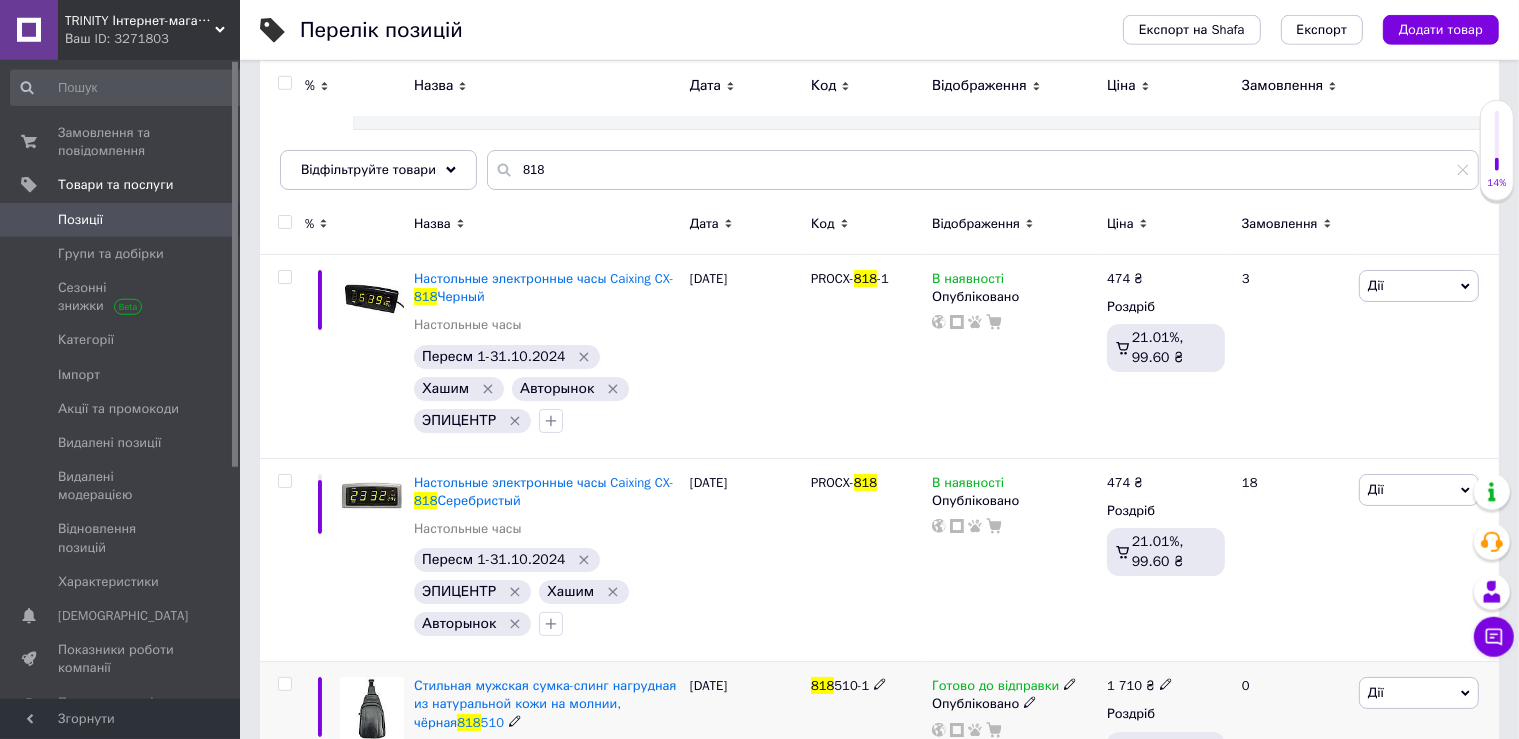 scroll, scrollTop: 105, scrollLeft: 0, axis: vertical 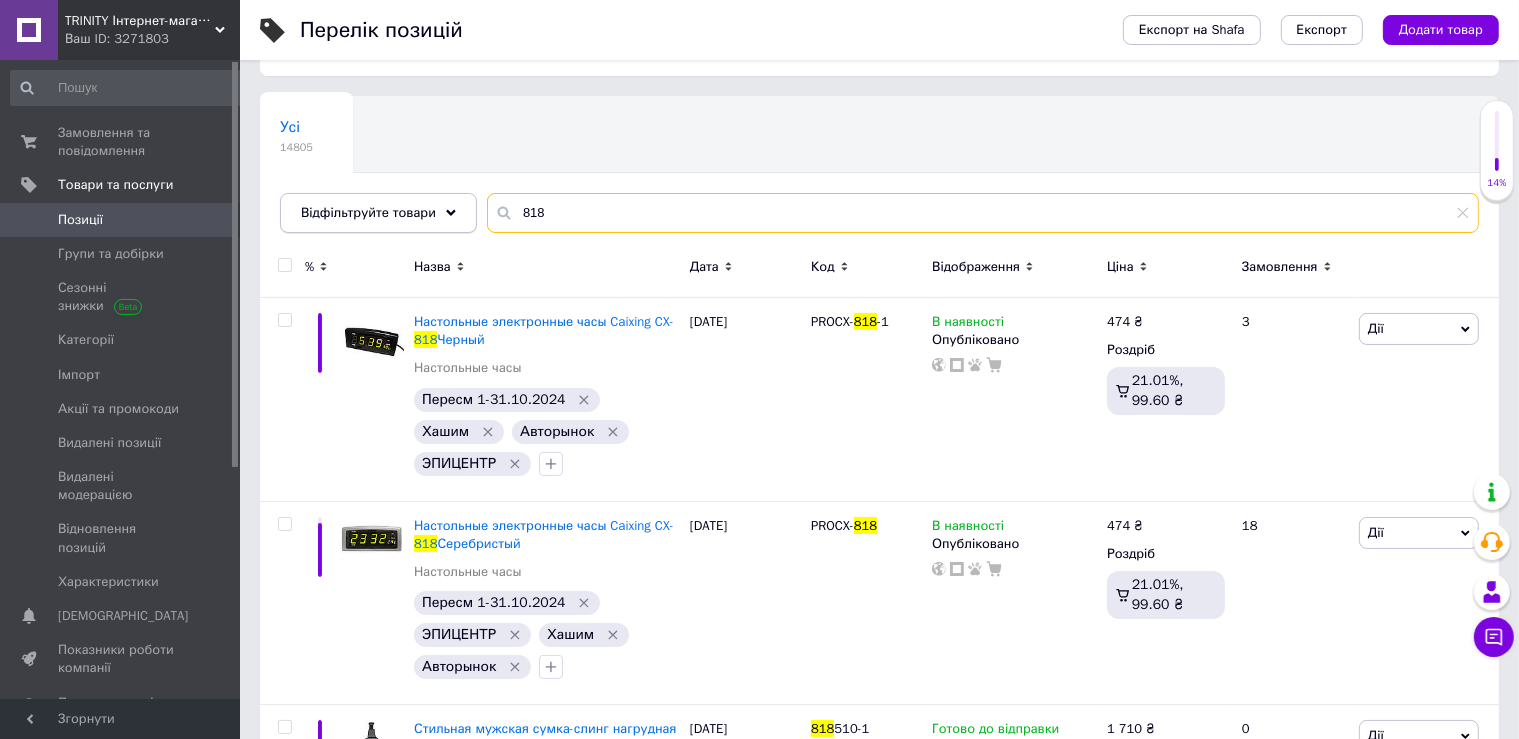 drag, startPoint x: 569, startPoint y: 205, endPoint x: 427, endPoint y: 225, distance: 143.40154 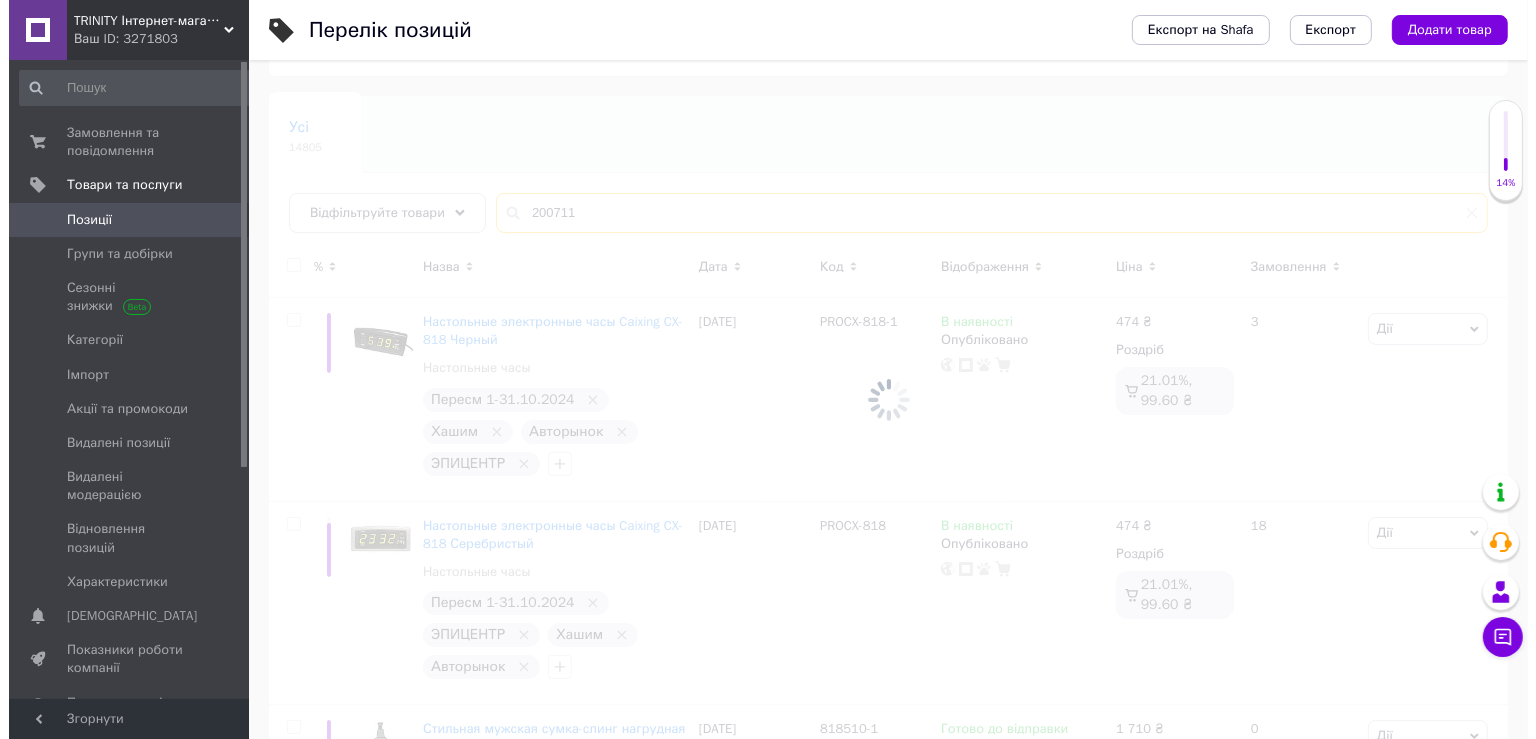 scroll, scrollTop: 0, scrollLeft: 0, axis: both 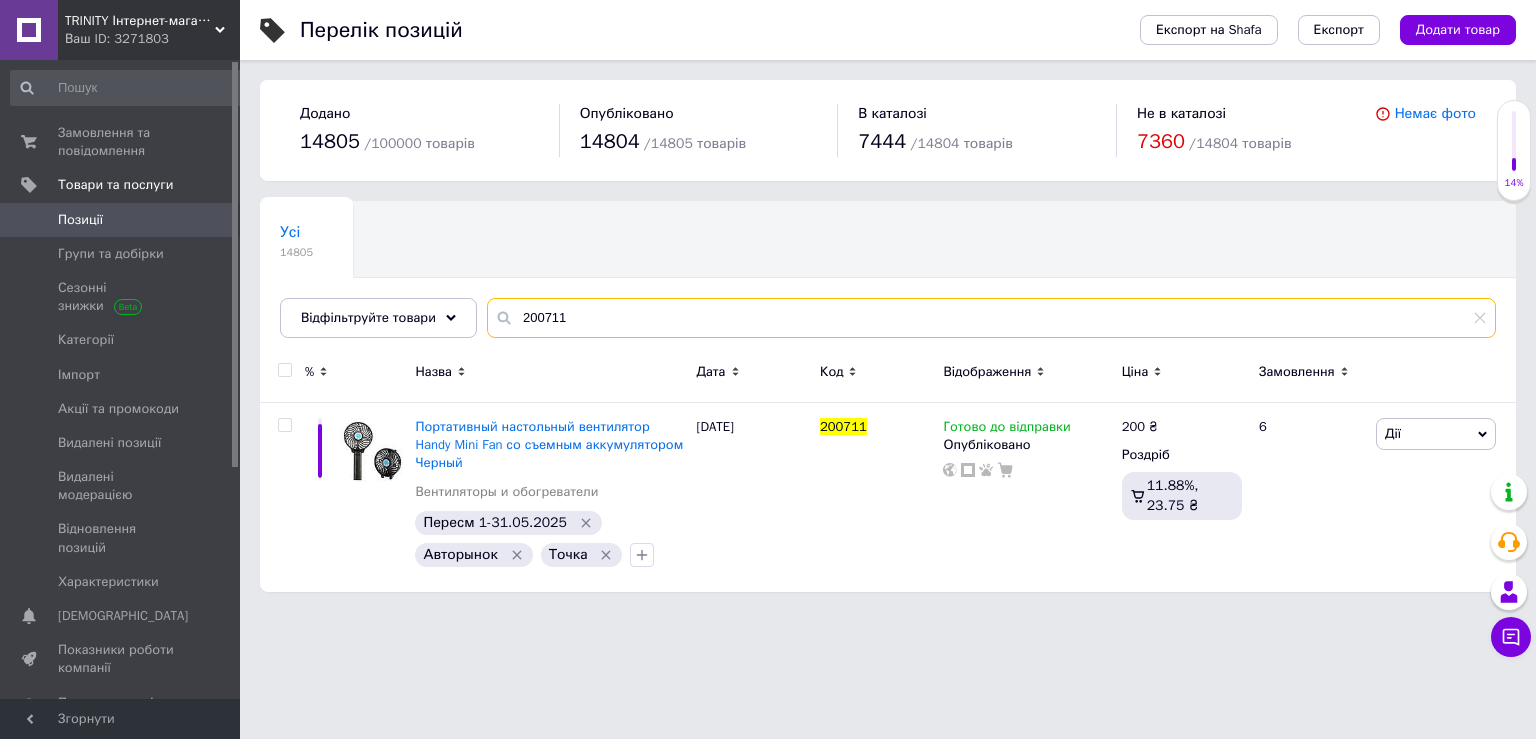 type on "200711" 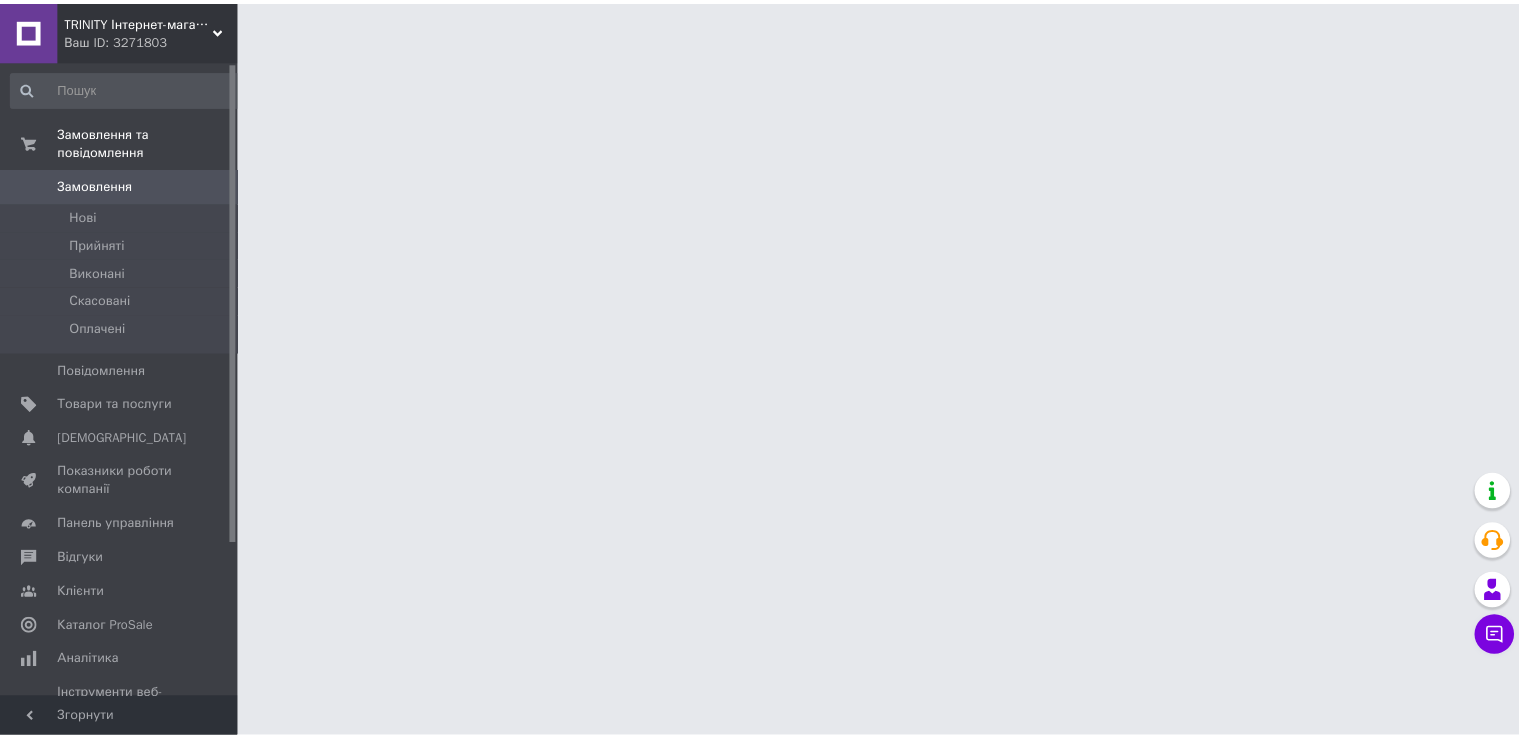 scroll, scrollTop: 0, scrollLeft: 0, axis: both 